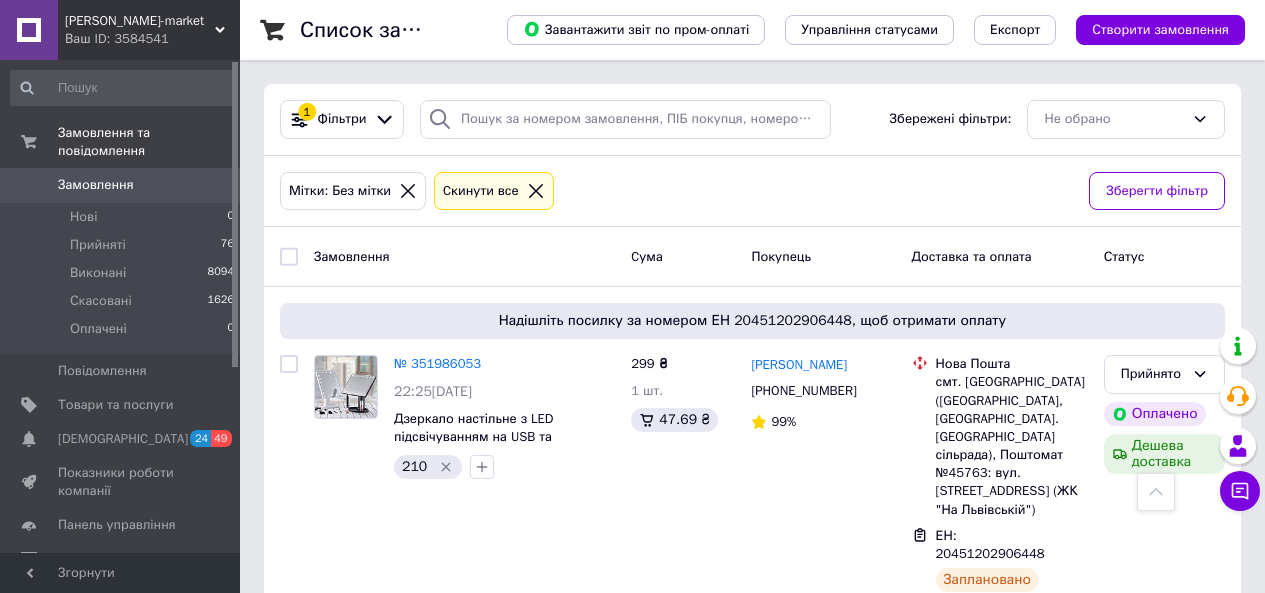 scroll, scrollTop: 563, scrollLeft: 0, axis: vertical 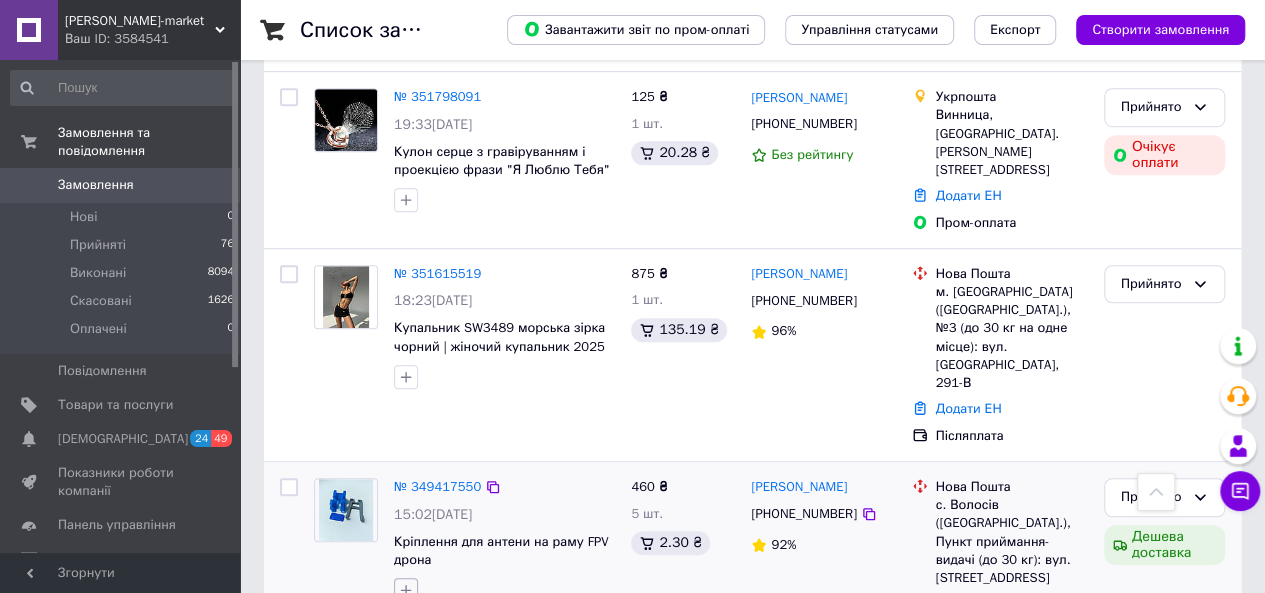 click 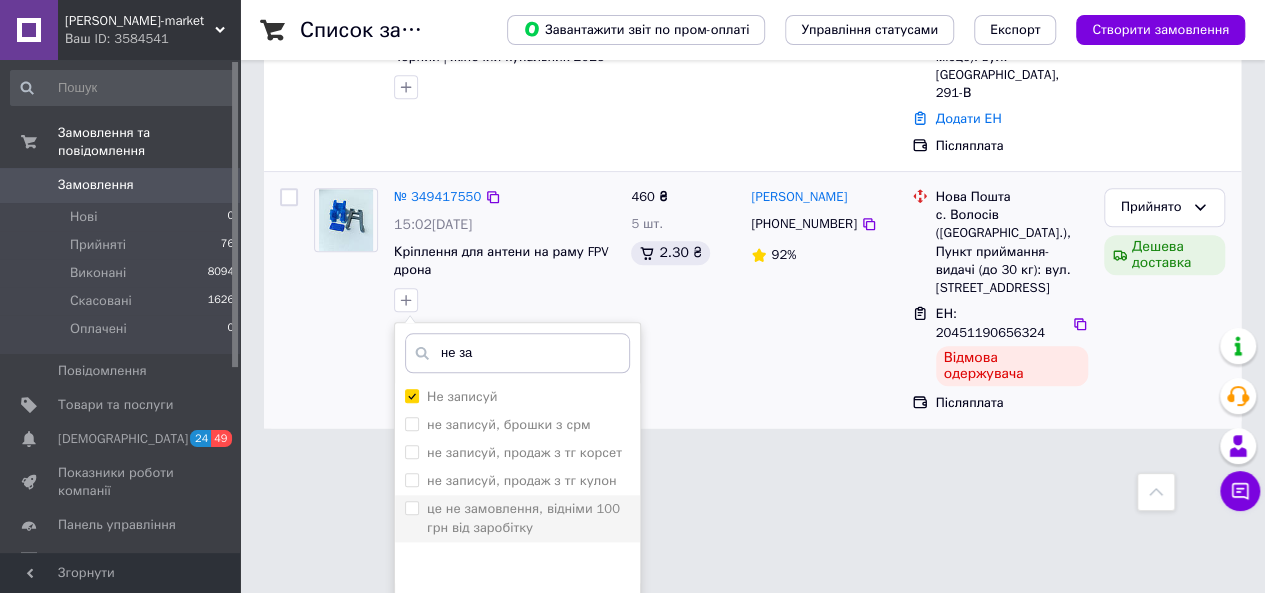 scroll, scrollTop: 855, scrollLeft: 0, axis: vertical 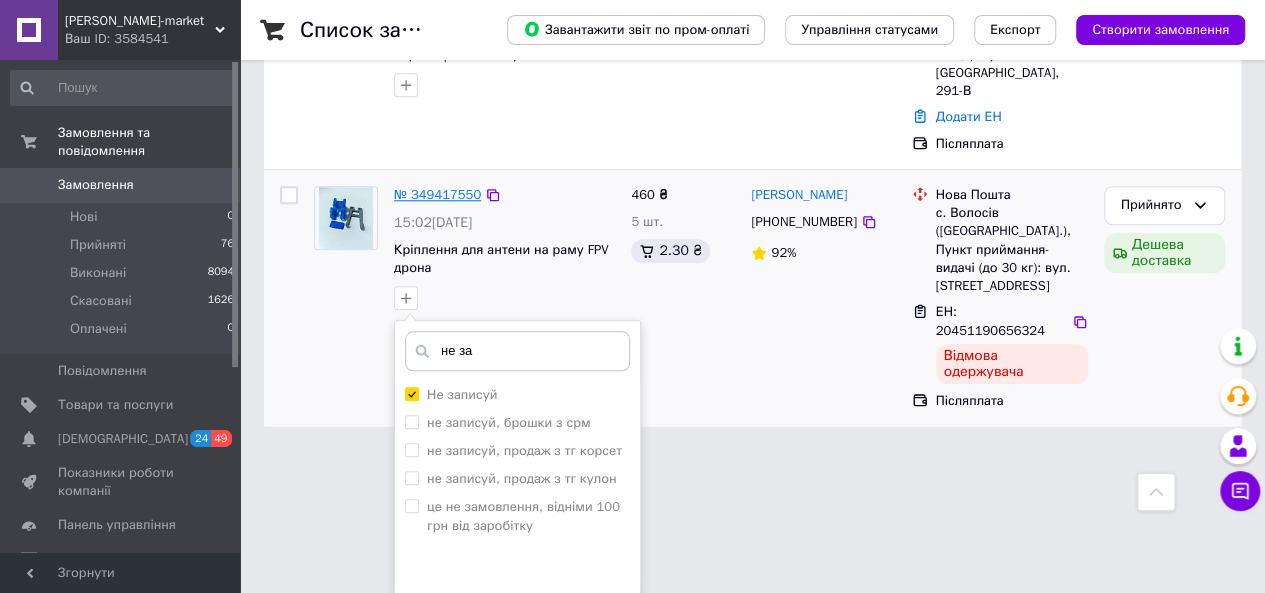 type on "не за" 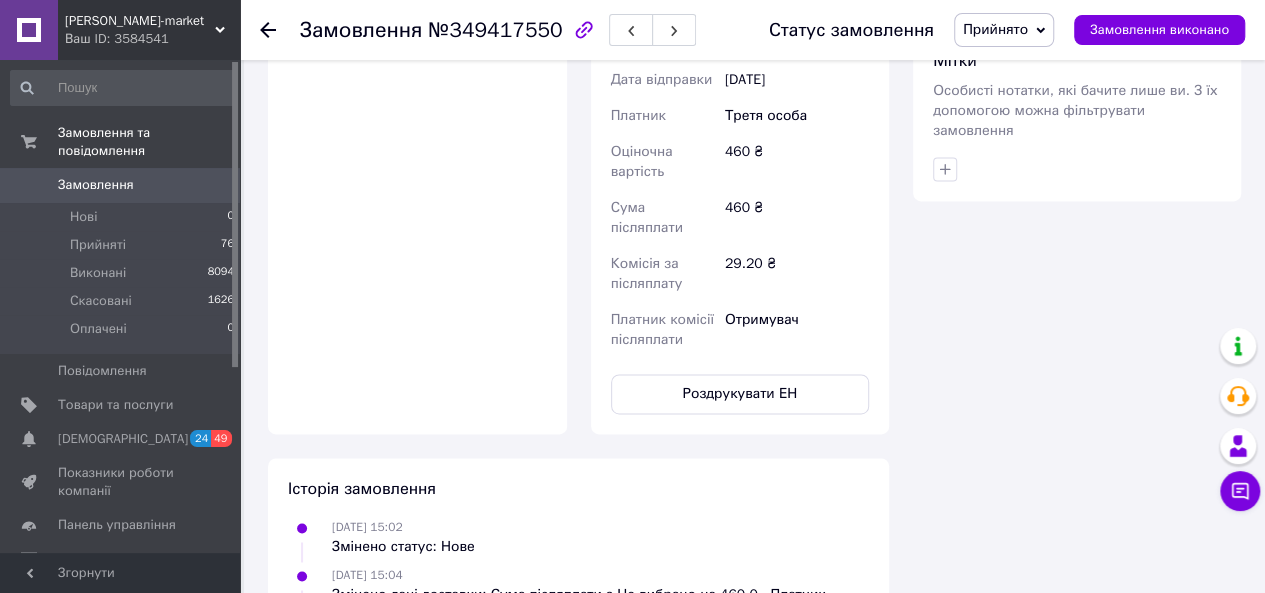 scroll, scrollTop: 1178, scrollLeft: 0, axis: vertical 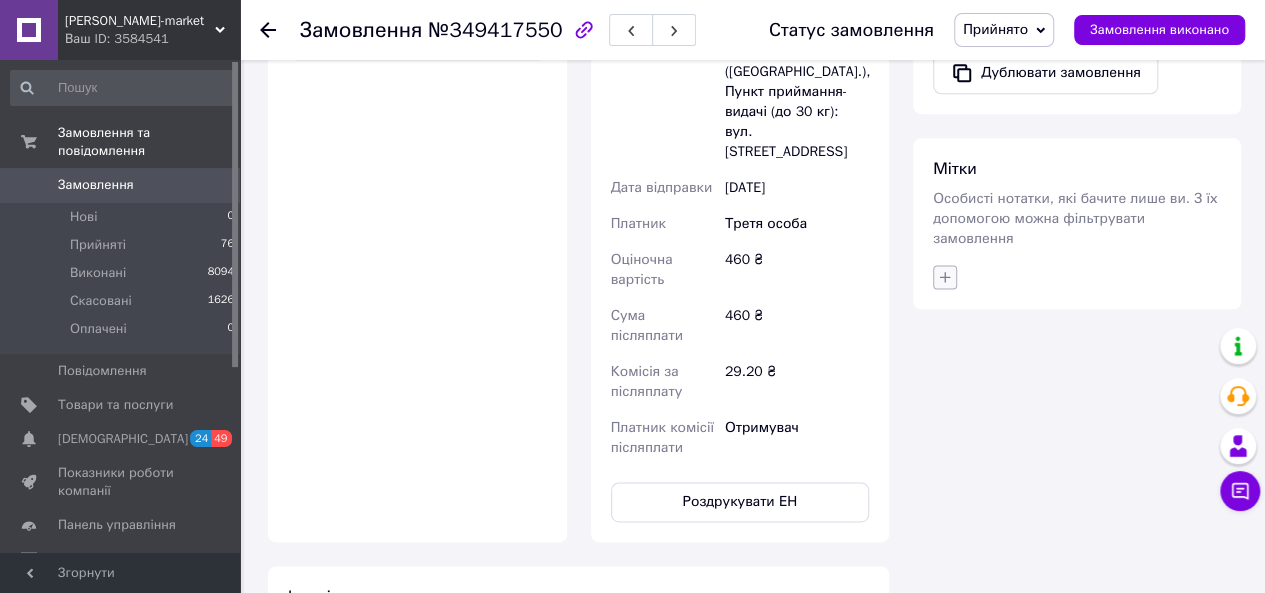 click 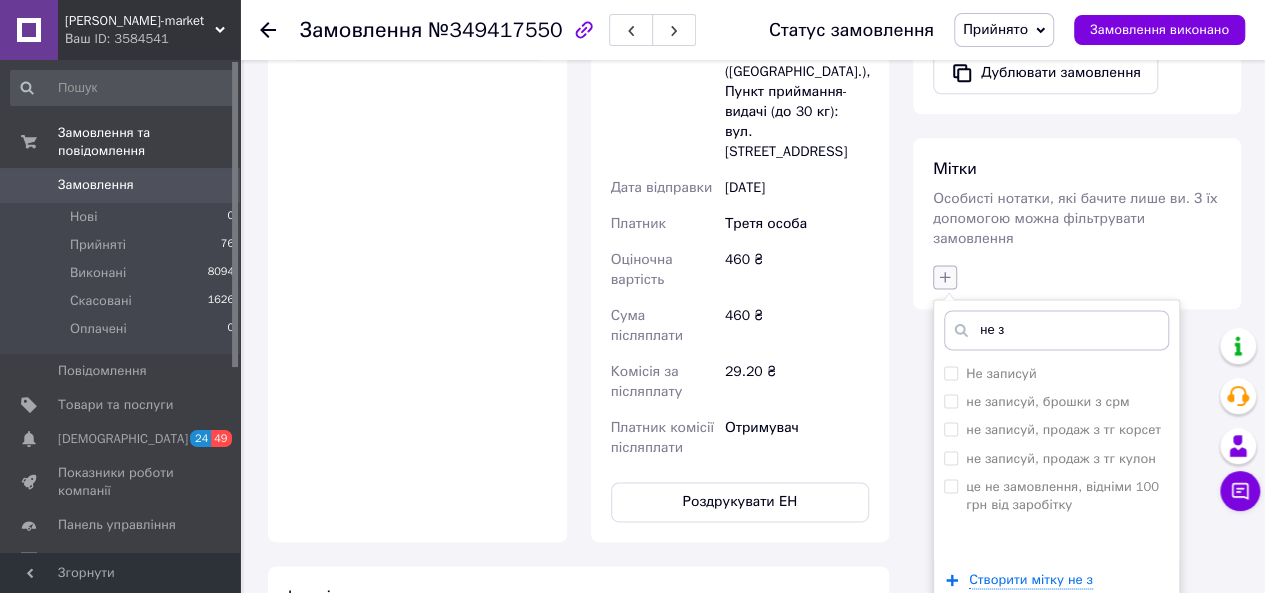 type on "не за" 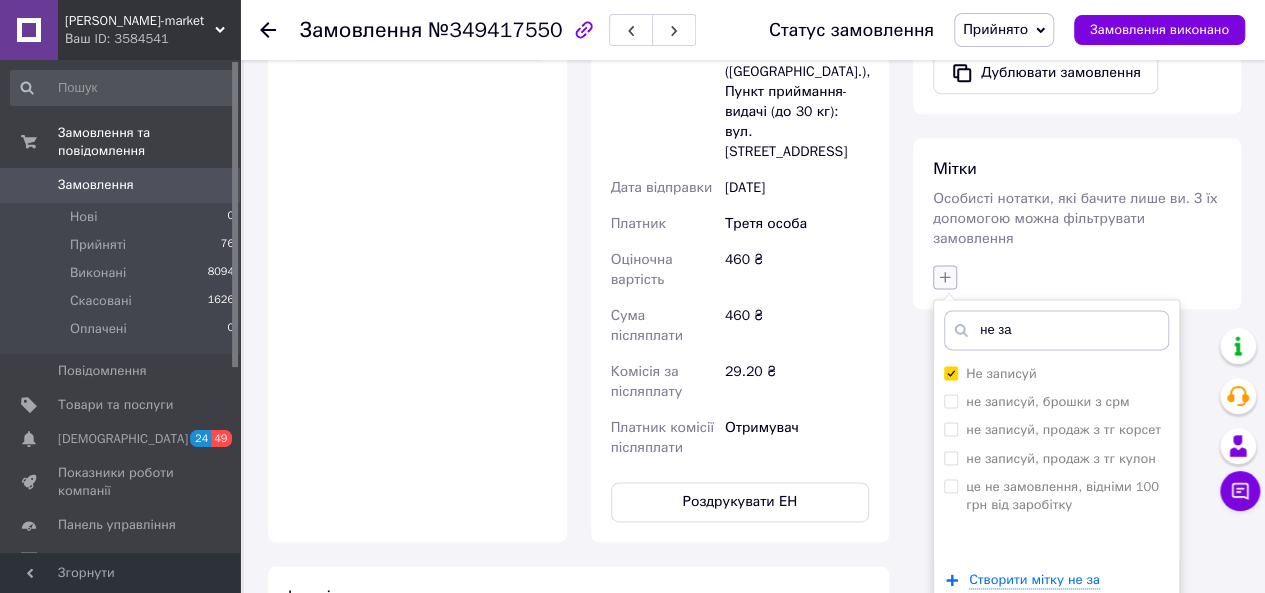 checkbox on "true" 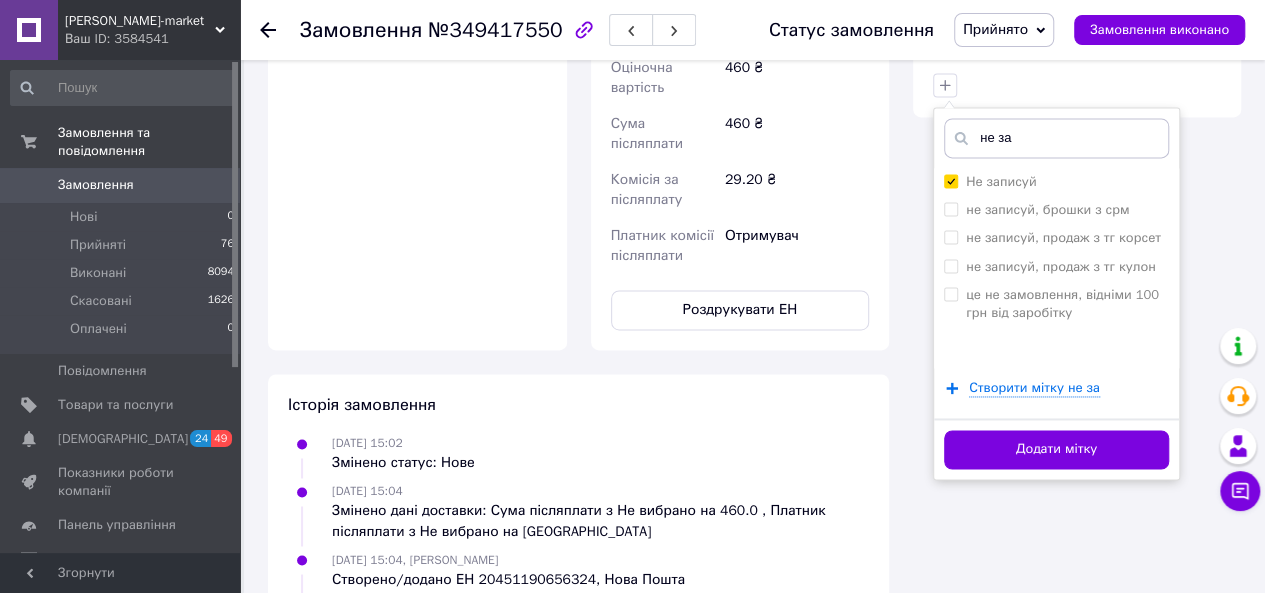 scroll, scrollTop: 1437, scrollLeft: 0, axis: vertical 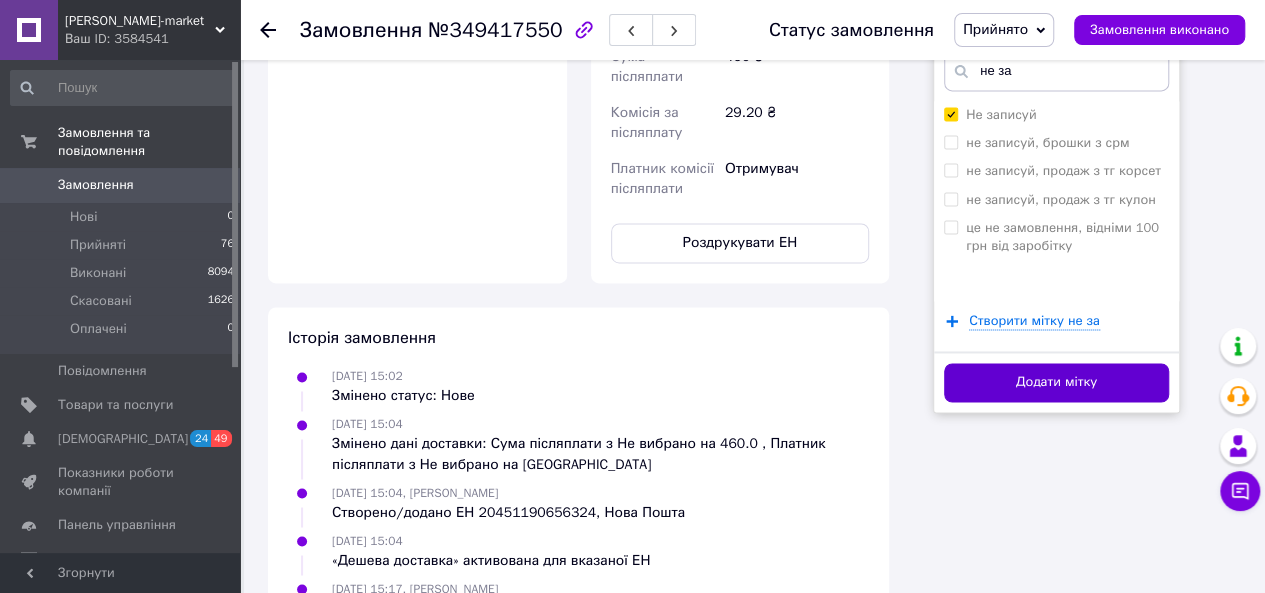 type on "не за" 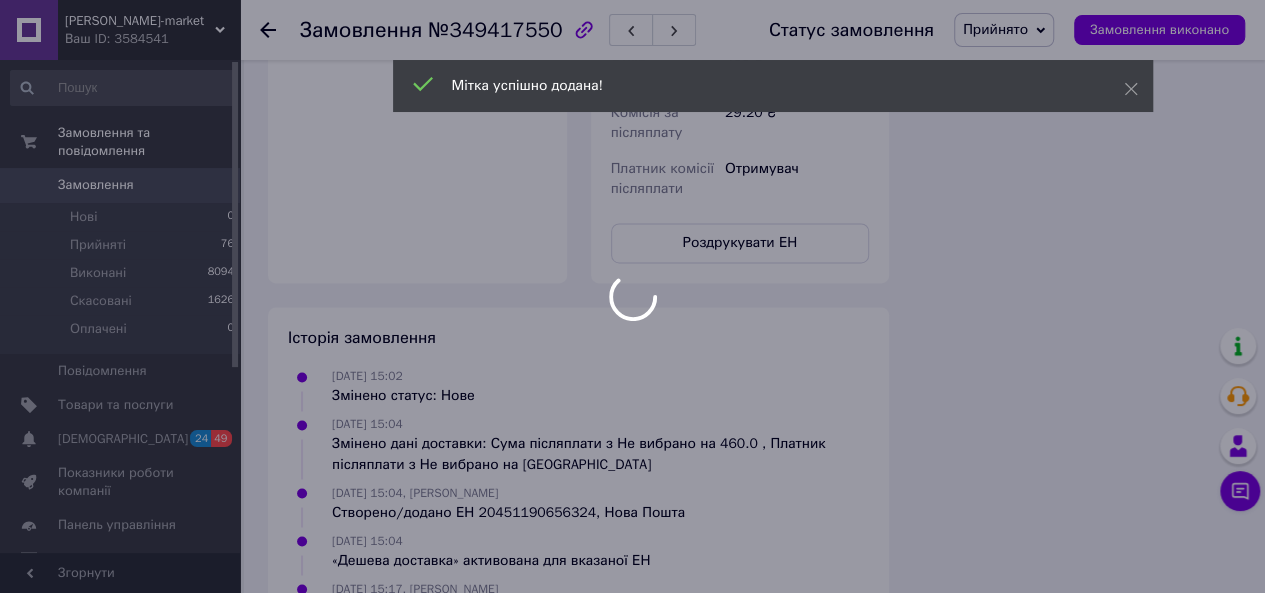 scroll, scrollTop: 1244, scrollLeft: 0, axis: vertical 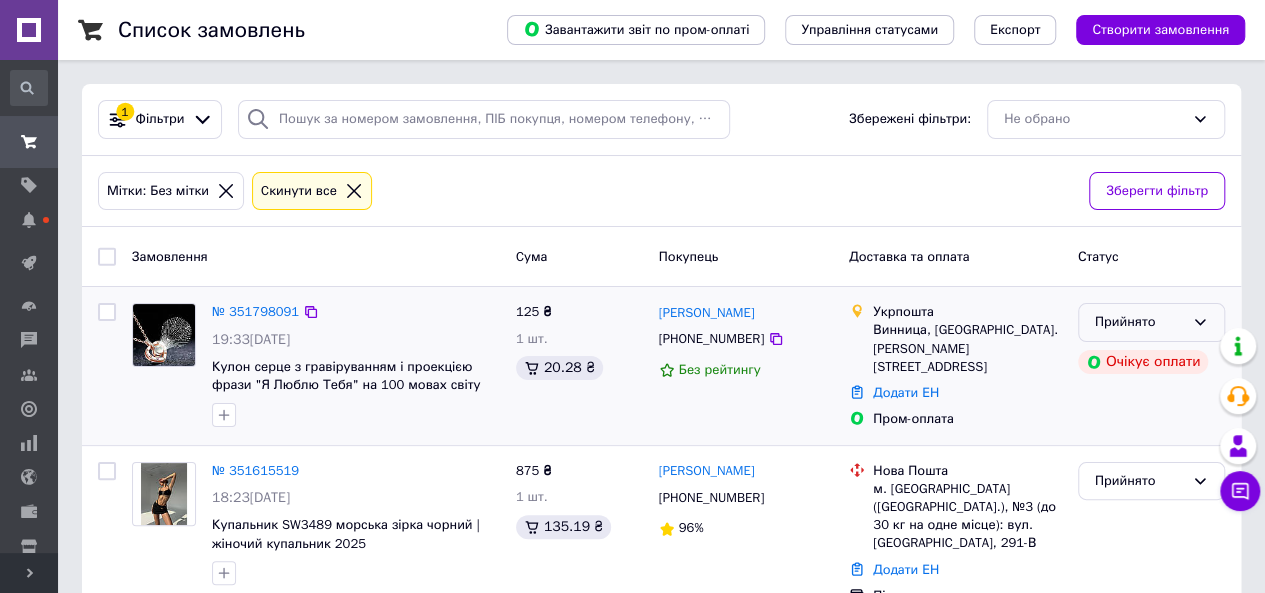 click on "Прийнято" at bounding box center [1139, 322] 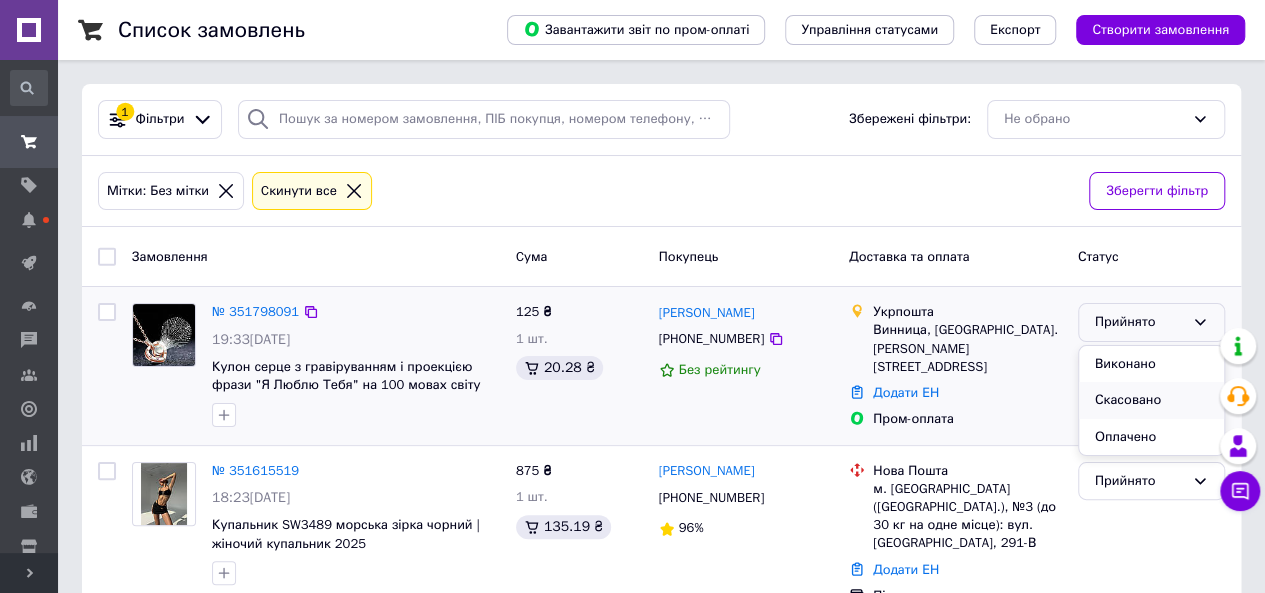 click on "Скасовано" at bounding box center [1151, 400] 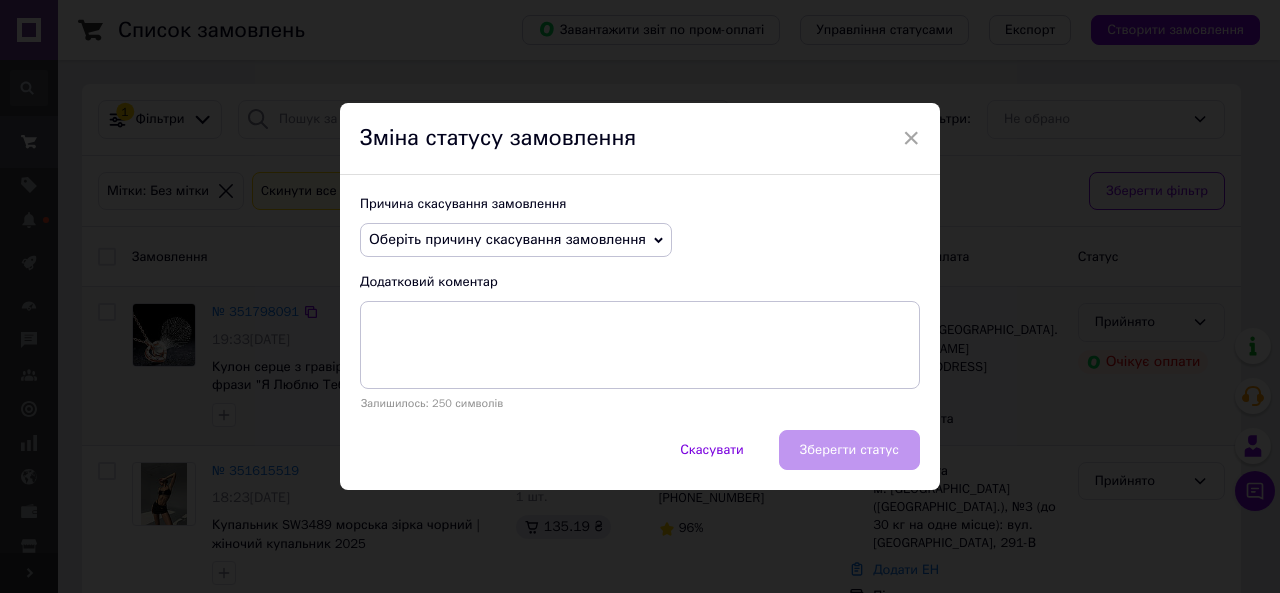 click on "Оберіть причину скасування замовлення" at bounding box center (507, 239) 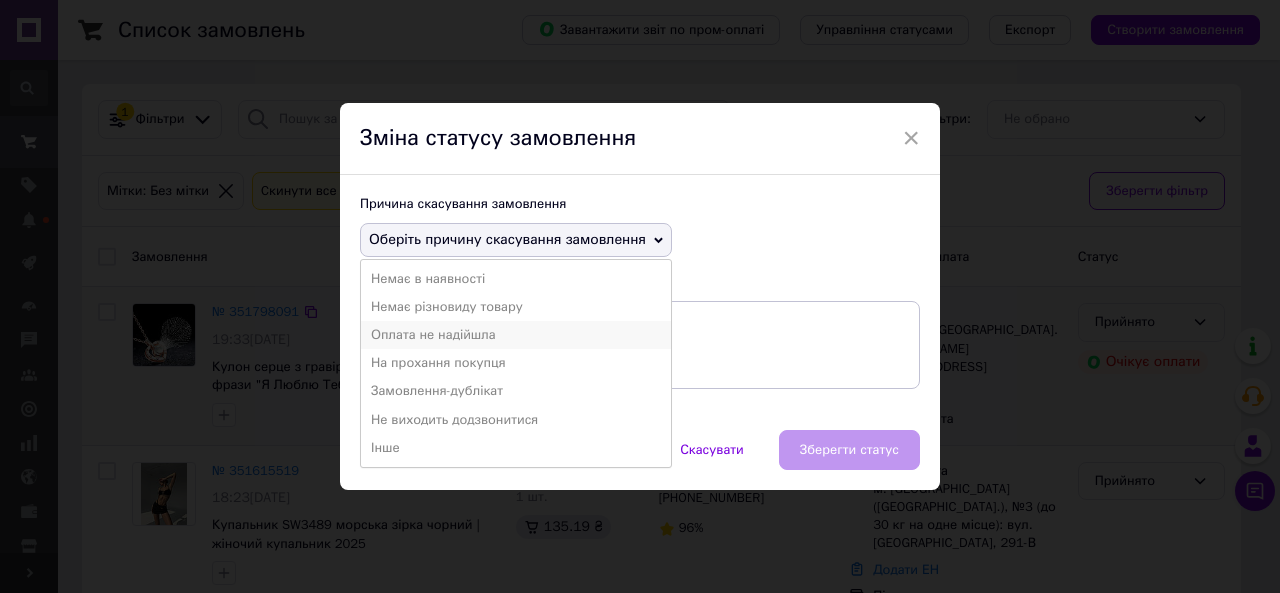 click on "Оплата не надійшла" at bounding box center (516, 335) 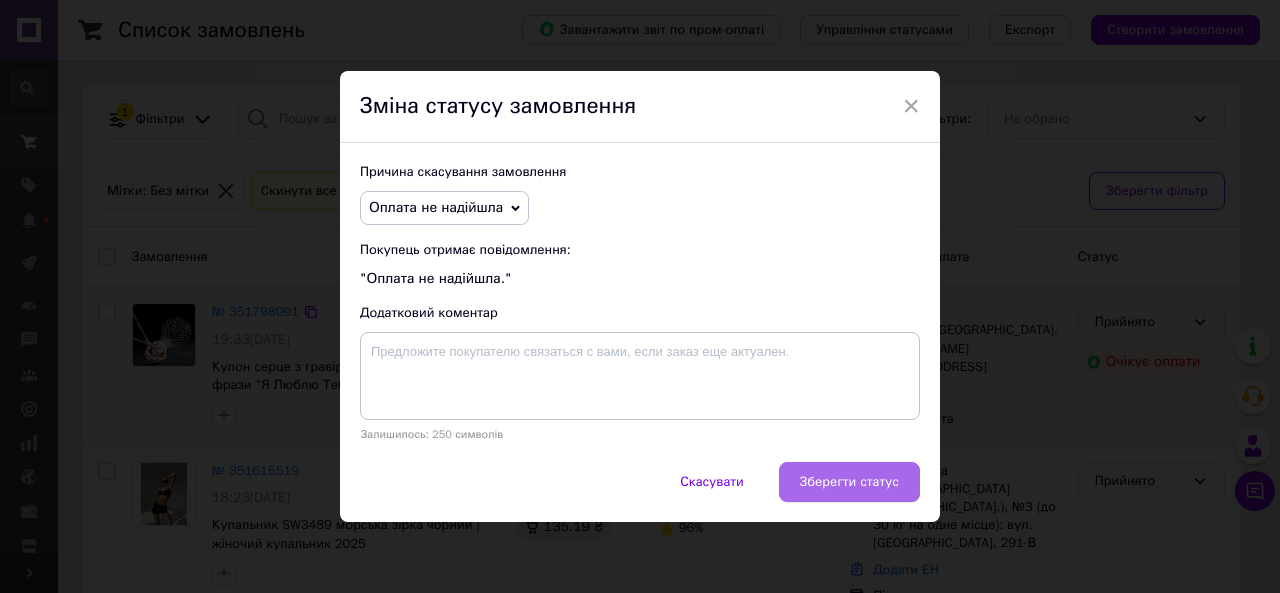 click on "Зберегти статус" at bounding box center (849, 482) 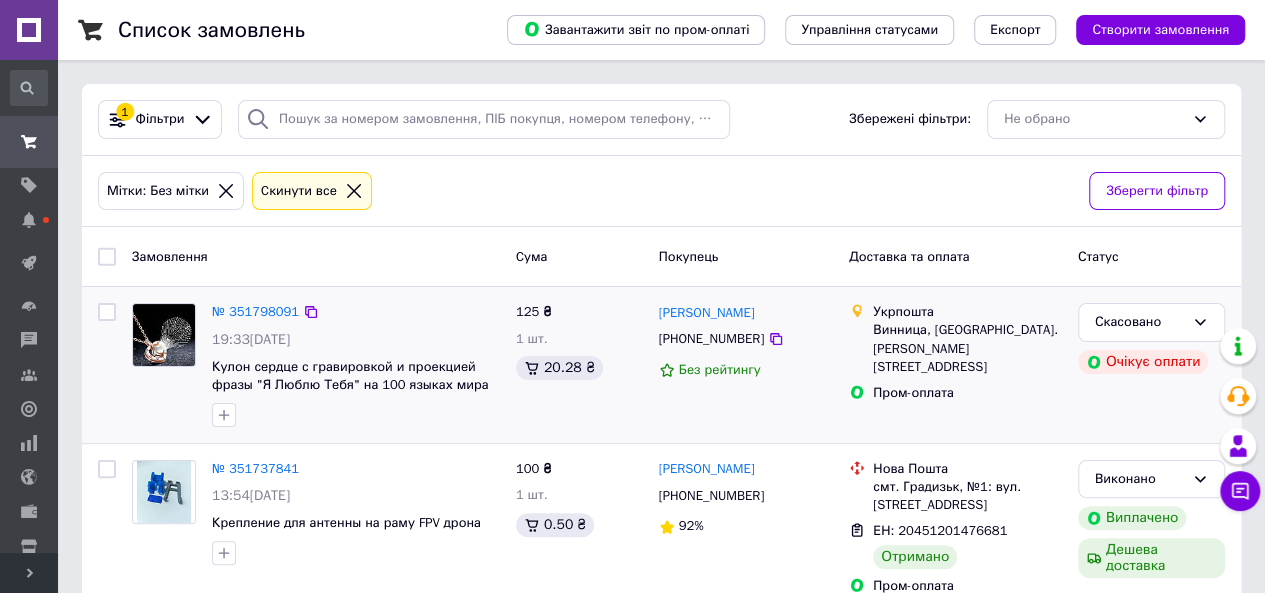 click on "№ 351798091" at bounding box center (255, 311) 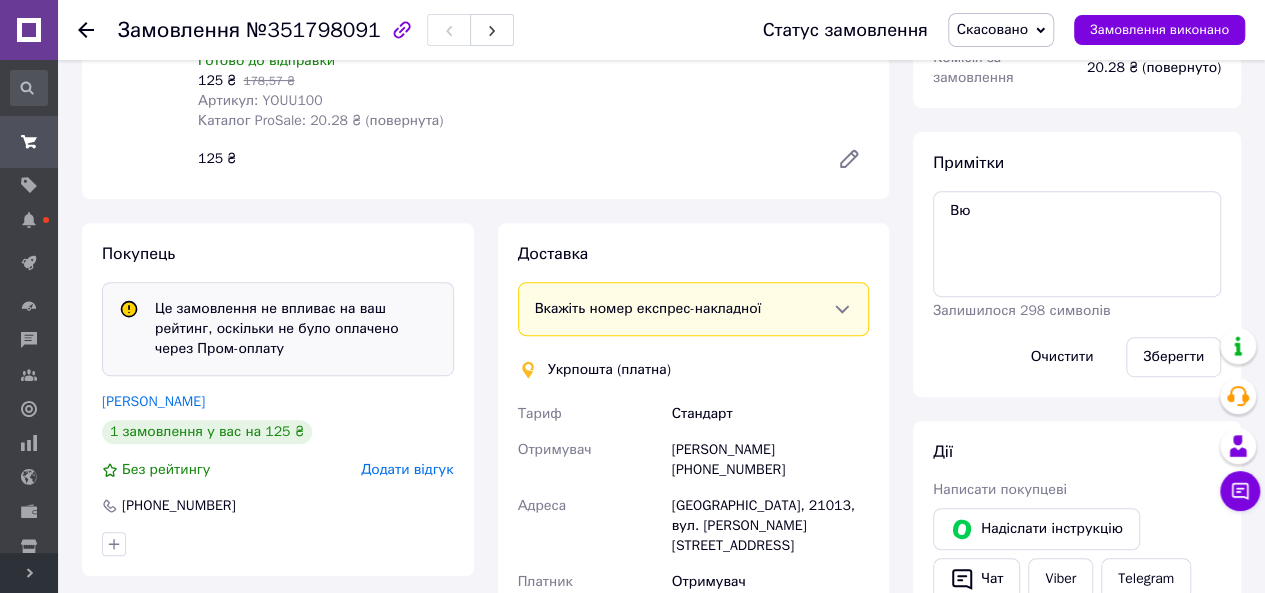 scroll, scrollTop: 506, scrollLeft: 0, axis: vertical 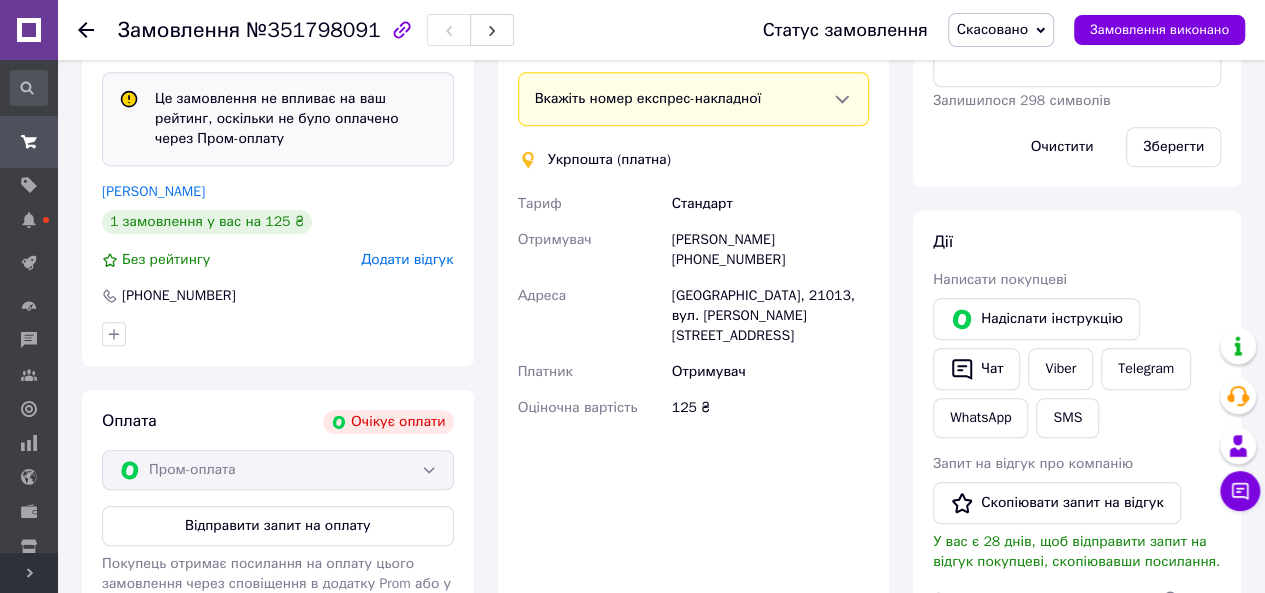 click on "Данило Бахвалов +380635133892" at bounding box center (770, 250) 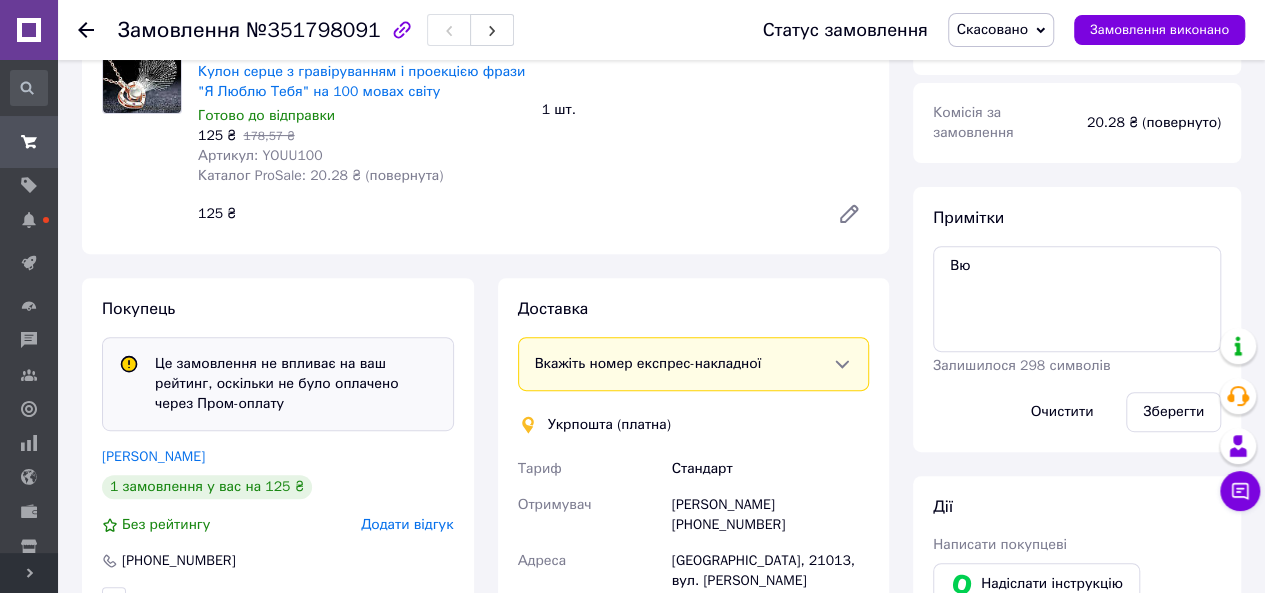 scroll, scrollTop: 0, scrollLeft: 0, axis: both 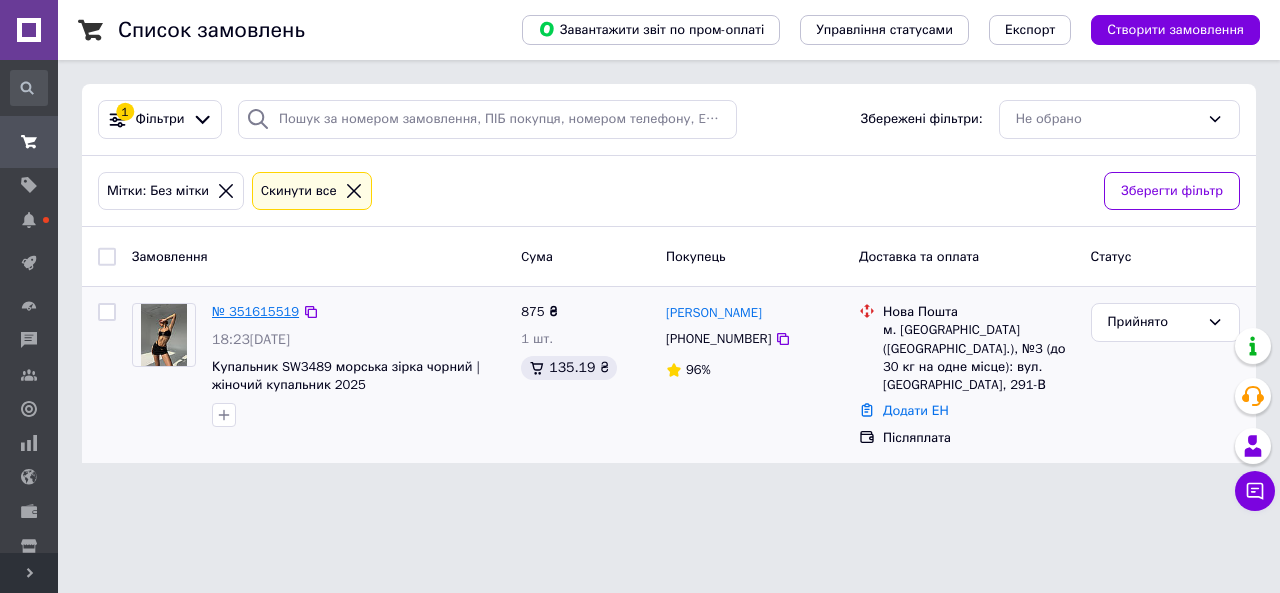 click on "№ 351615519" at bounding box center (255, 311) 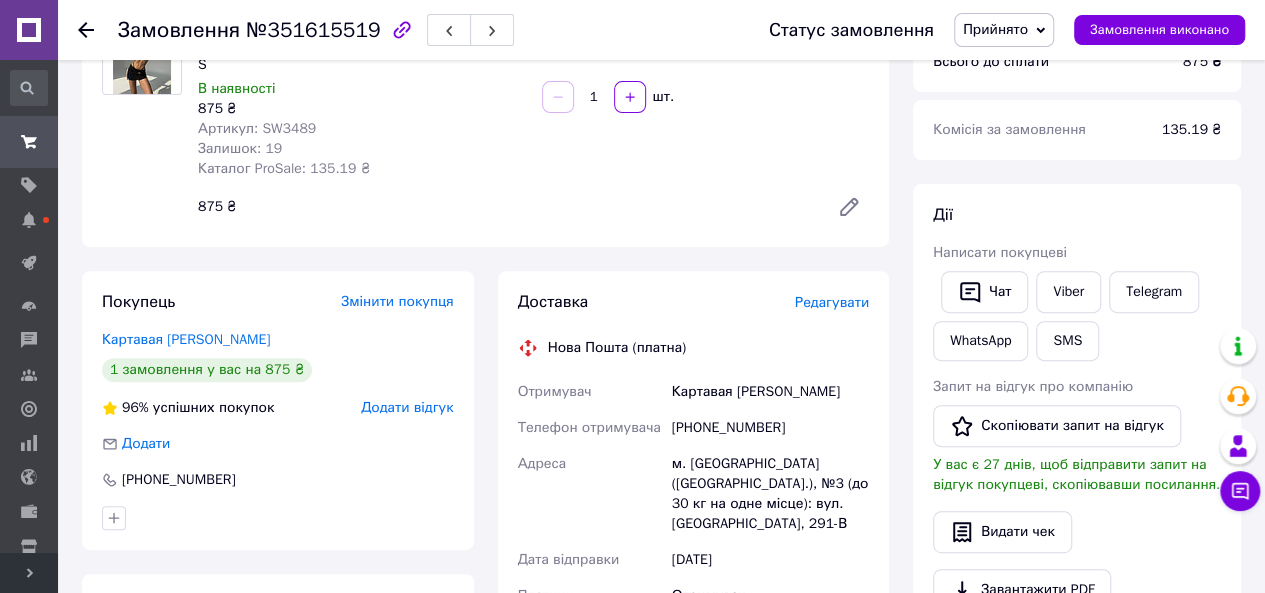 scroll, scrollTop: 223, scrollLeft: 0, axis: vertical 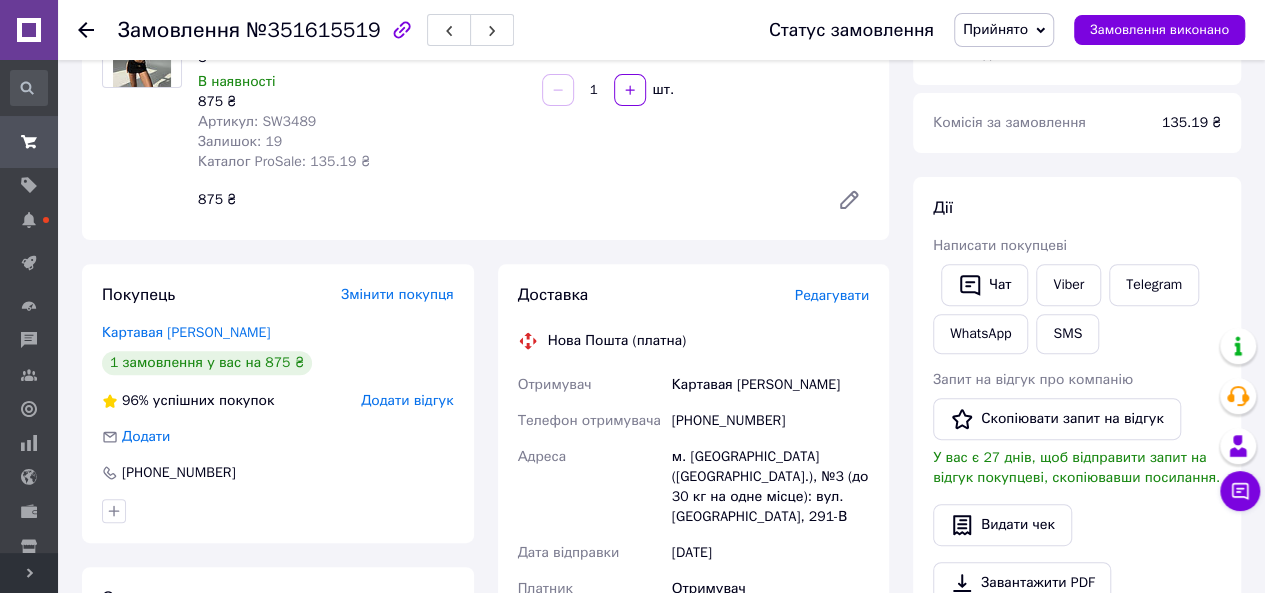 click on "[PHONE_NUMBER]" at bounding box center (770, 421) 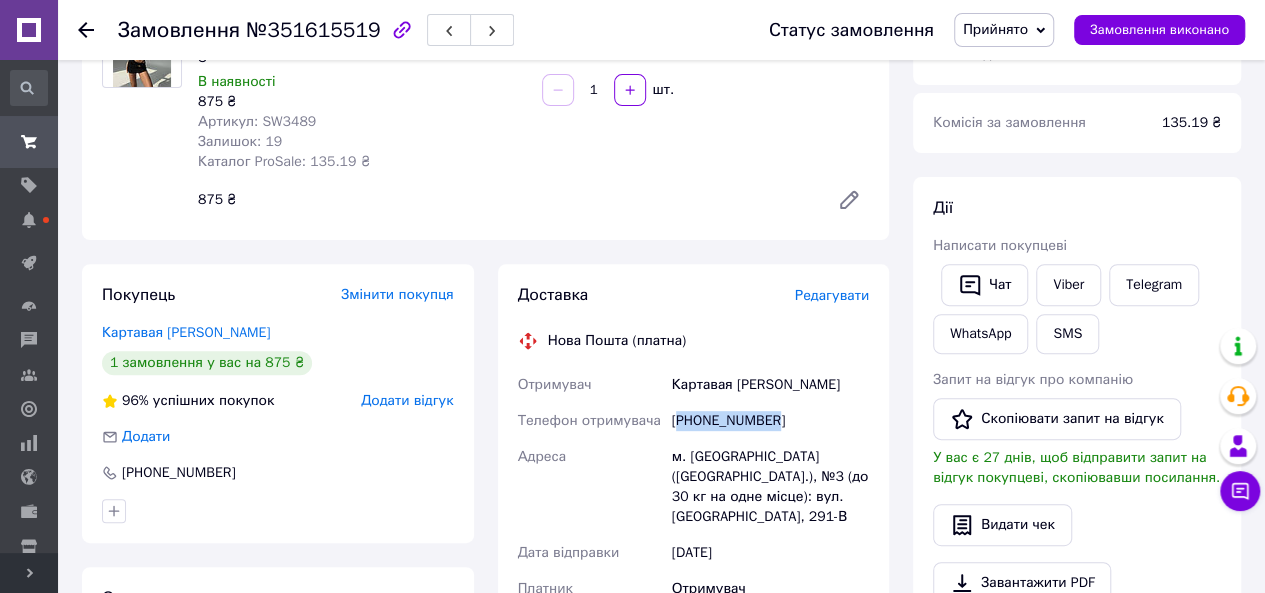 copy on "380959127373" 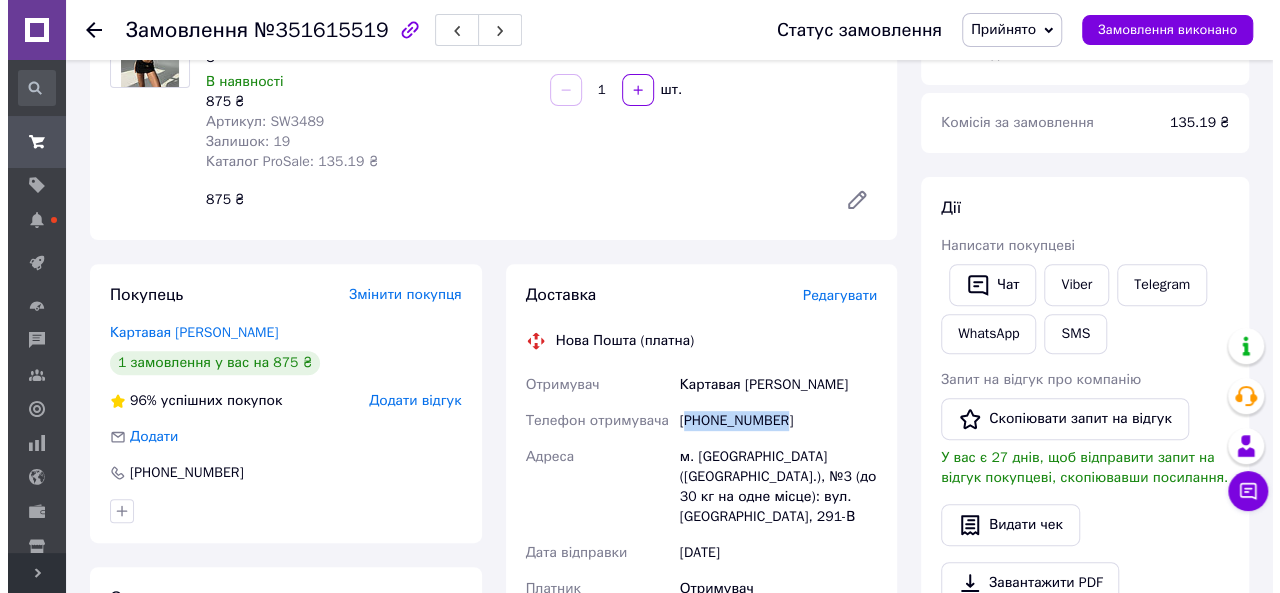 scroll, scrollTop: 0, scrollLeft: 0, axis: both 